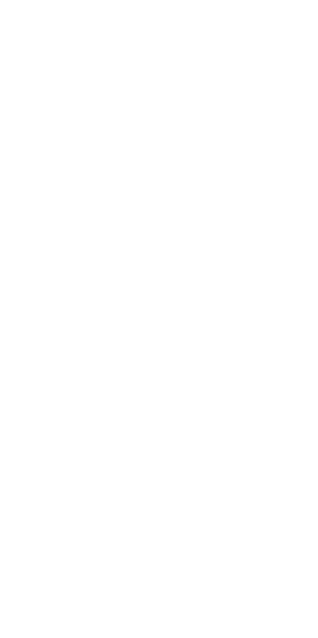 scroll, scrollTop: 0, scrollLeft: 0, axis: both 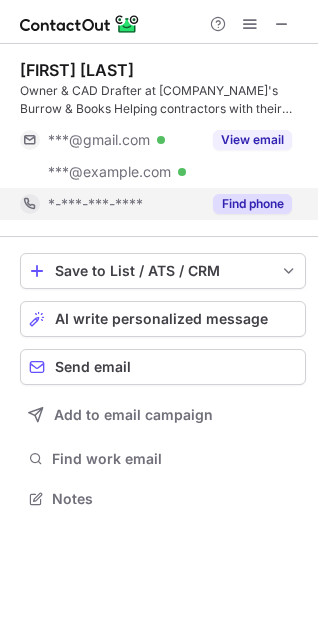 click on "*-***-***-****" at bounding box center [95, 204] 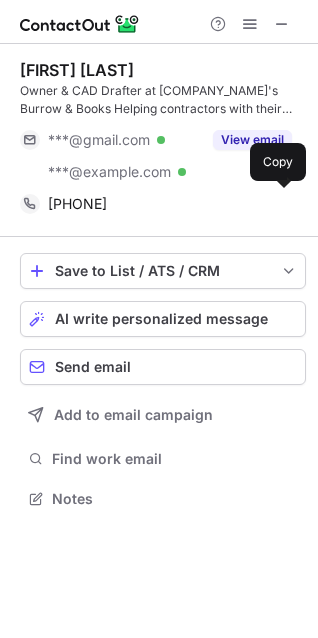 click on "[PHONE]" at bounding box center (77, 204) 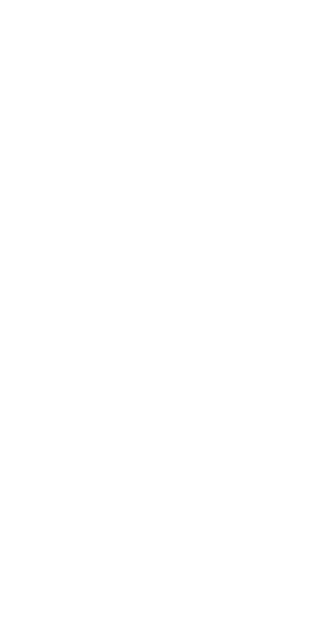 scroll, scrollTop: 0, scrollLeft: 0, axis: both 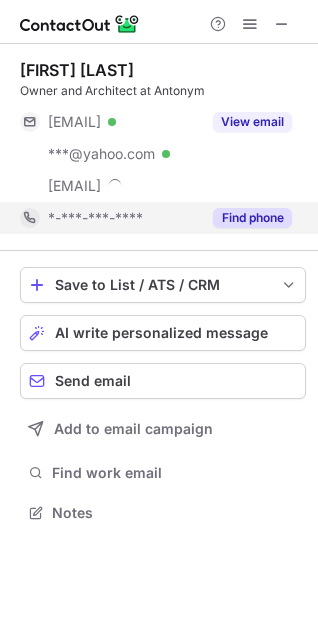 click on "*-***-***-****" at bounding box center (95, 218) 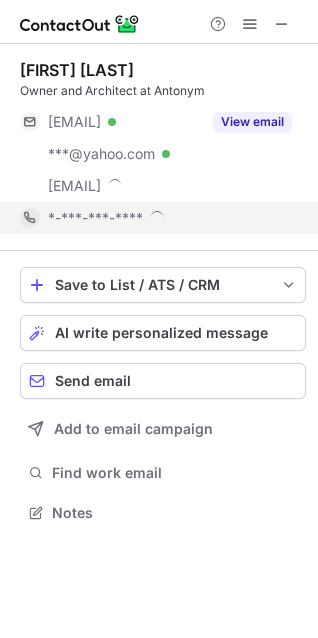 scroll, scrollTop: 10, scrollLeft: 10, axis: both 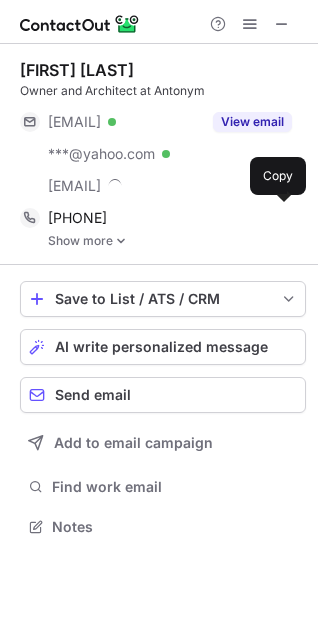 click on "+17143063049" at bounding box center [77, 218] 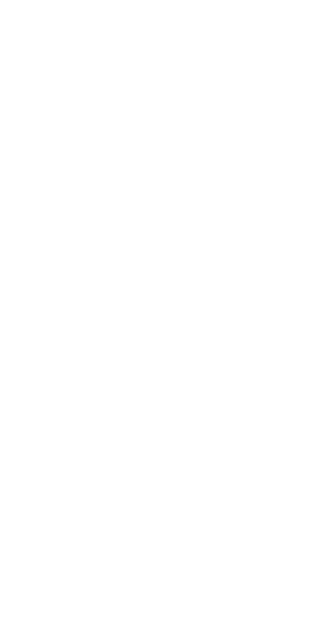 scroll, scrollTop: 0, scrollLeft: 0, axis: both 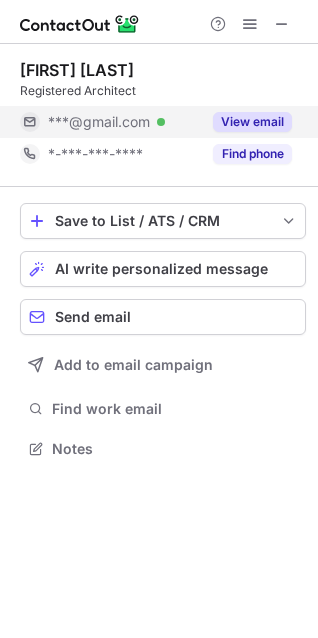 click on "***@gmail.com" at bounding box center [99, 122] 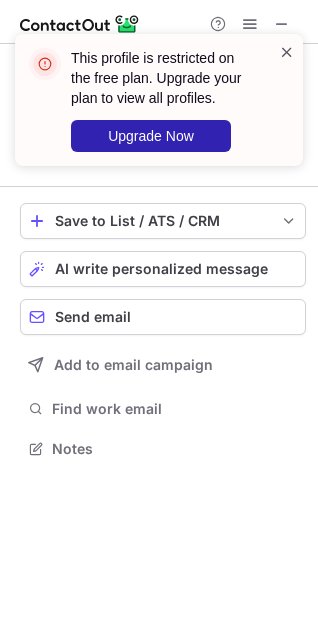 click at bounding box center [287, 52] 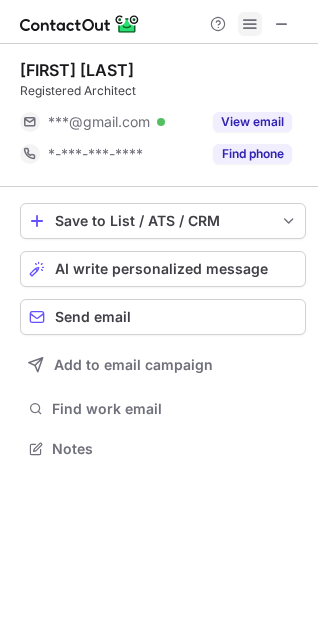 click at bounding box center [250, 24] 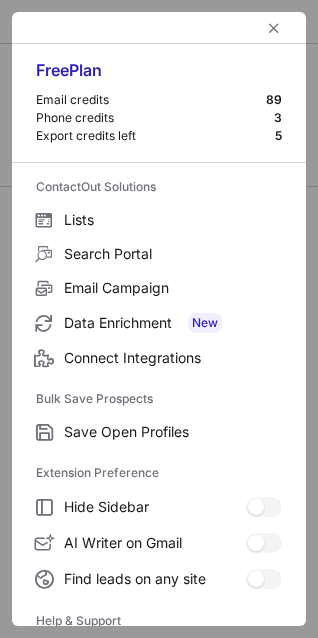 scroll, scrollTop: 195, scrollLeft: 0, axis: vertical 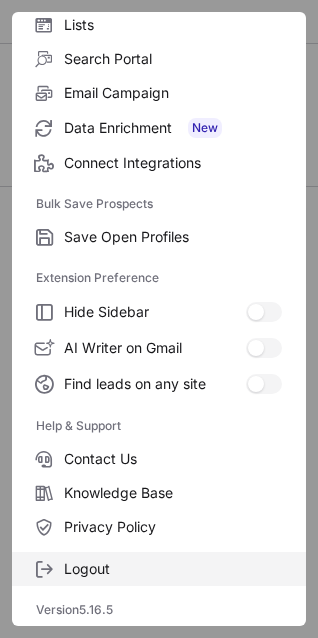 click on "Logout" at bounding box center (173, 237) 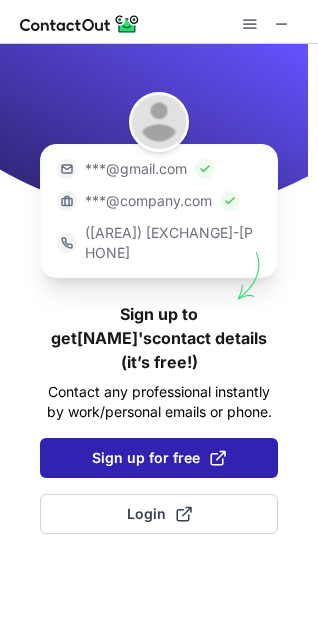 click on "Sign up for free" at bounding box center [159, 458] 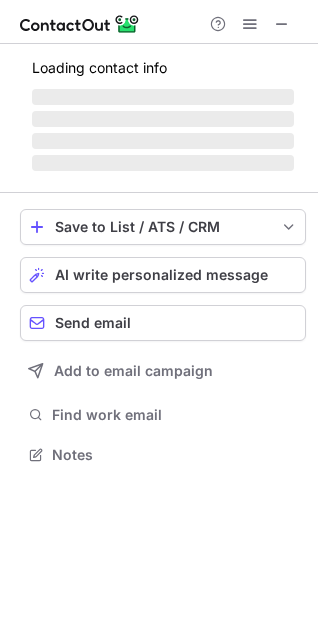 scroll, scrollTop: 10, scrollLeft: 10, axis: both 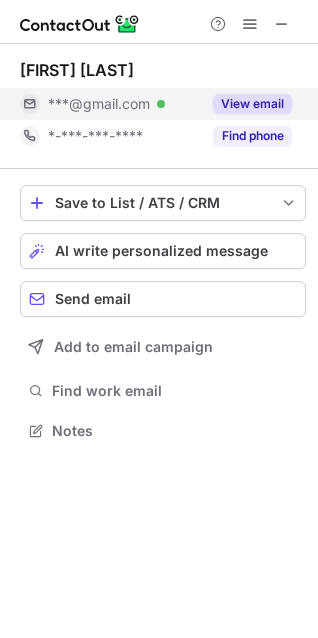 click on "***@gmail.com" at bounding box center [99, 104] 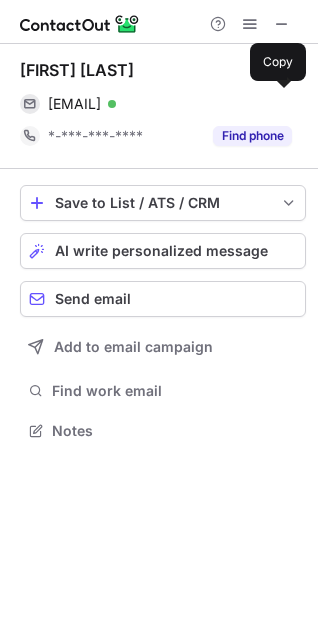 click on "davidmarkdesouza@gmail.com" at bounding box center (74, 104) 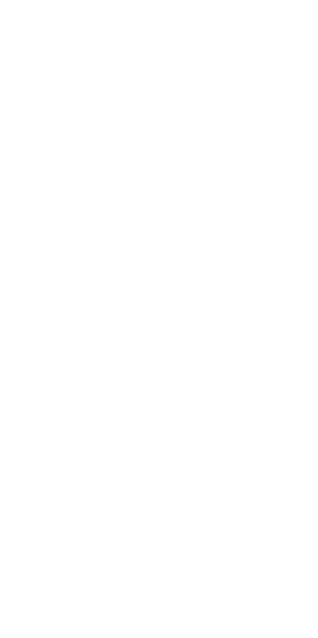 scroll, scrollTop: 0, scrollLeft: 0, axis: both 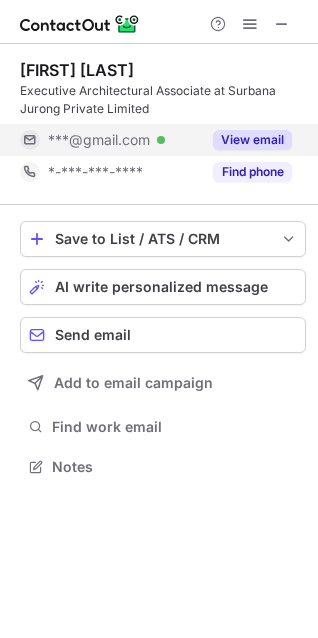 click on "***@gmail.com" at bounding box center [99, 140] 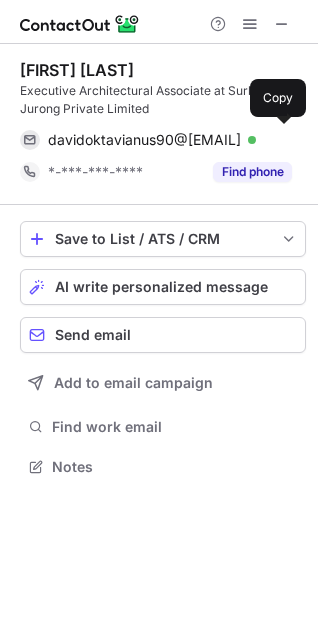 click on "davidoktavianus90@gmail.com" at bounding box center [144, 140] 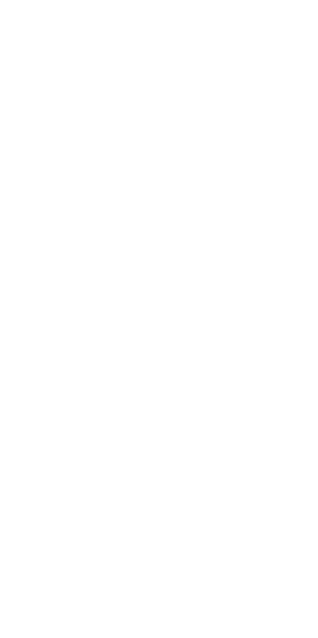 scroll, scrollTop: 0, scrollLeft: 0, axis: both 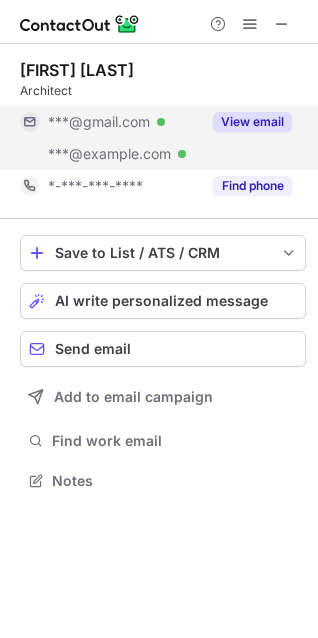 click on "***@gmail.com" at bounding box center (99, 122) 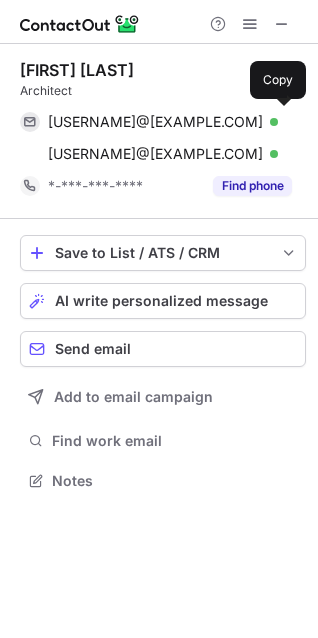 click on "davidyoung327@gmail.com" at bounding box center [155, 122] 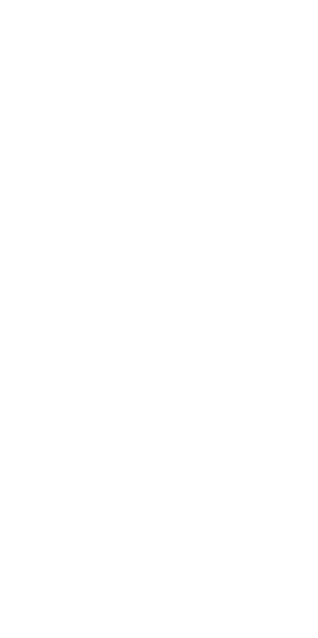 scroll, scrollTop: 0, scrollLeft: 0, axis: both 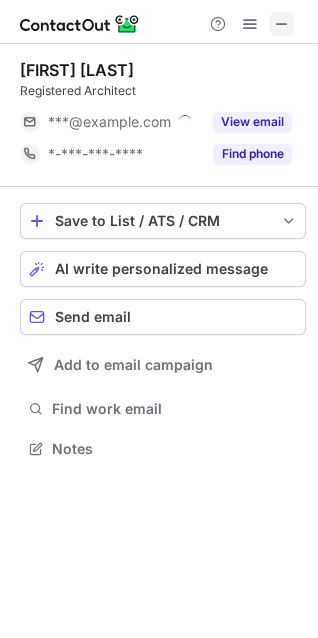 click at bounding box center (282, 24) 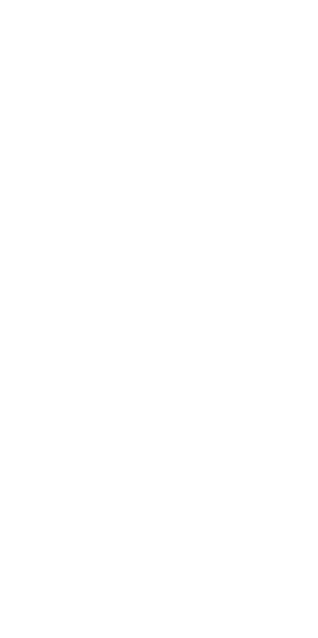 scroll, scrollTop: 0, scrollLeft: 0, axis: both 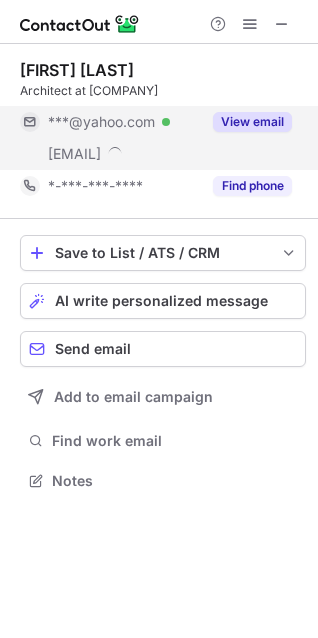 click on "***@yahoo.com" at bounding box center [101, 122] 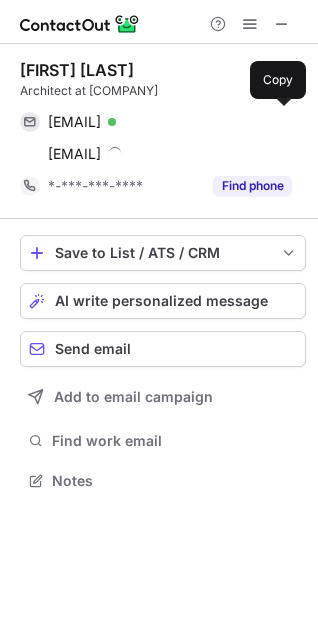 click on "declanlreilly@yahoo.com" at bounding box center (74, 122) 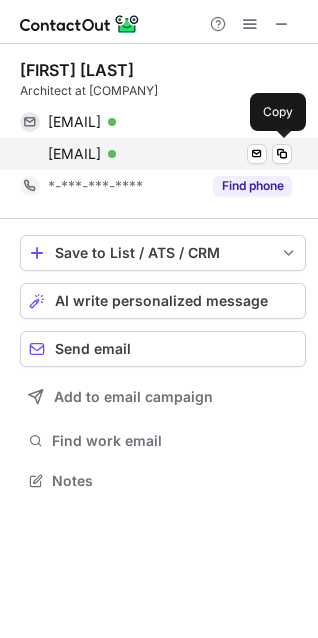 click on "declan@kayngeetanarchitects.com" at bounding box center [74, 154] 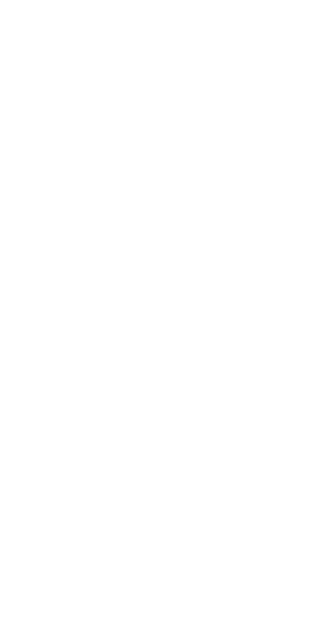scroll, scrollTop: 0, scrollLeft: 0, axis: both 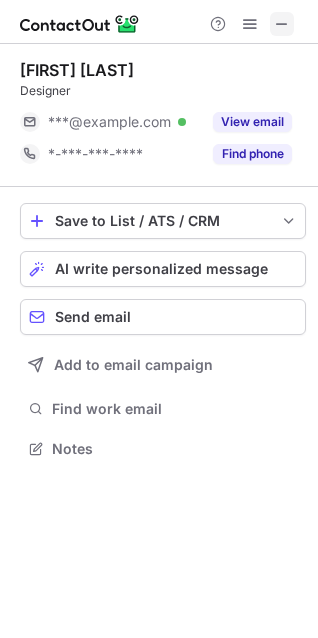 click at bounding box center (282, 24) 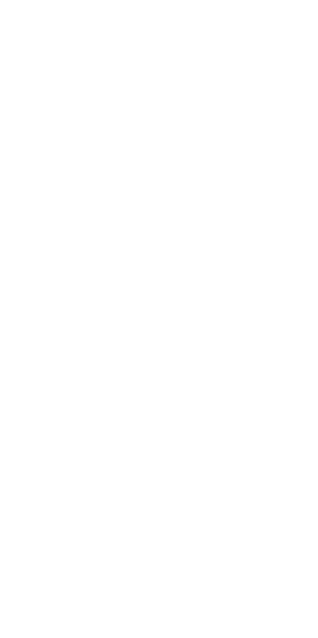 scroll, scrollTop: 0, scrollLeft: 0, axis: both 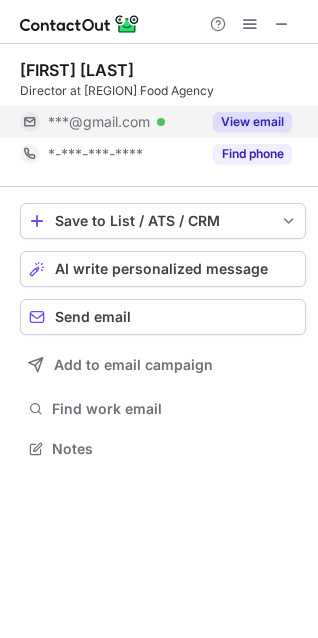 click on "***@gmail.com" at bounding box center (99, 122) 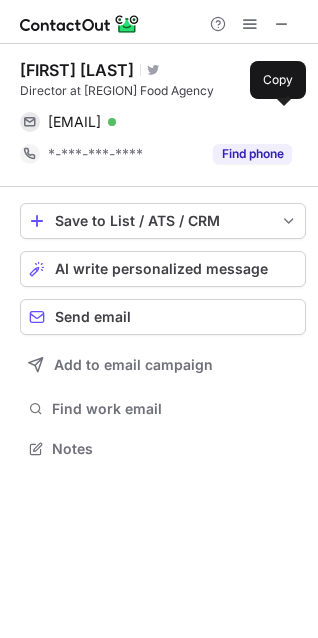 click on "denistanwh@gmail.com" at bounding box center [74, 122] 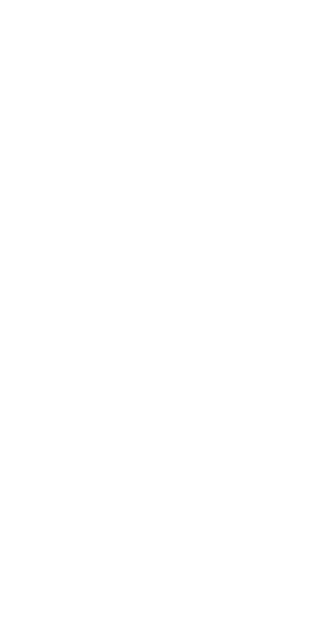scroll, scrollTop: 0, scrollLeft: 0, axis: both 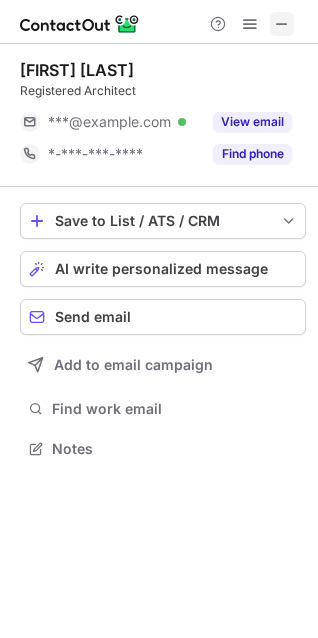 click at bounding box center [282, 24] 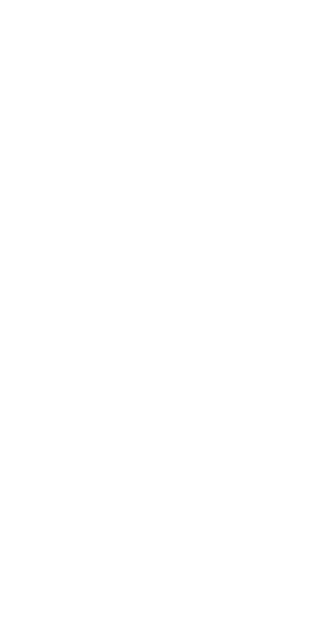 scroll, scrollTop: 0, scrollLeft: 0, axis: both 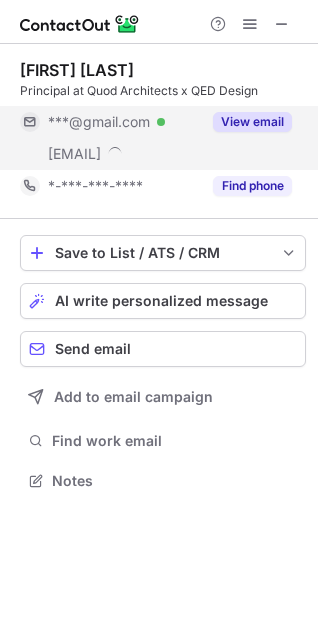 click on "***@gmail.com" at bounding box center [99, 122] 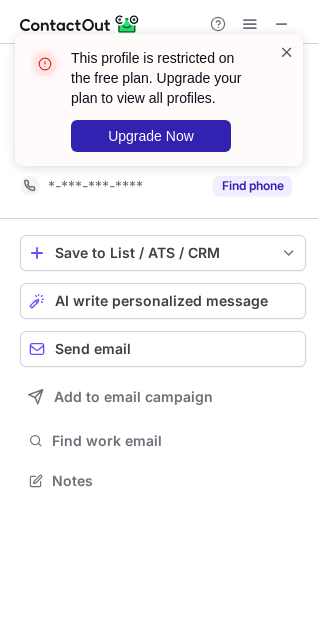 click at bounding box center [287, 52] 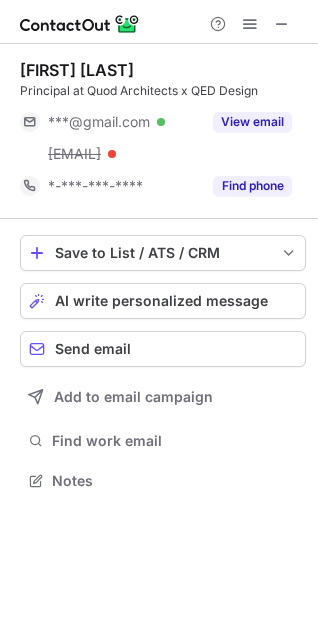click at bounding box center [250, 24] 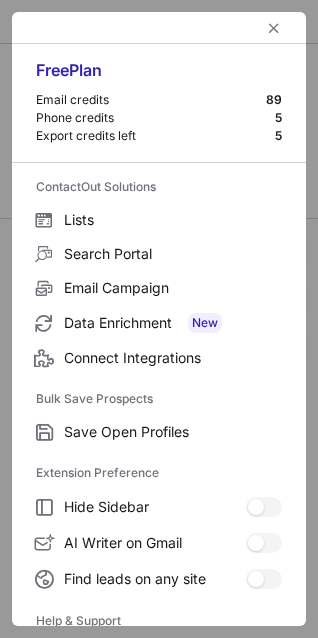 scroll, scrollTop: 195, scrollLeft: 0, axis: vertical 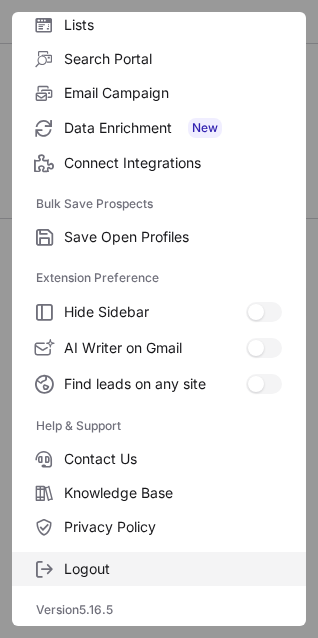 click on "Logout" at bounding box center [173, 237] 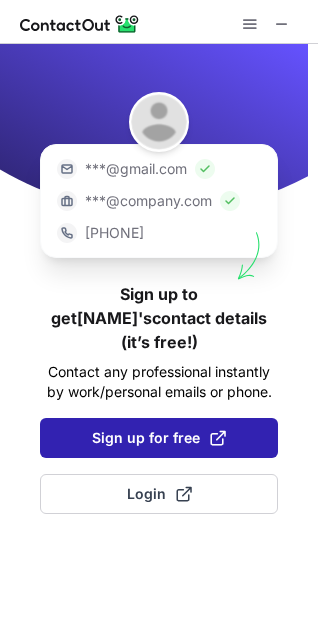 click on "Sign up for free" at bounding box center [159, 438] 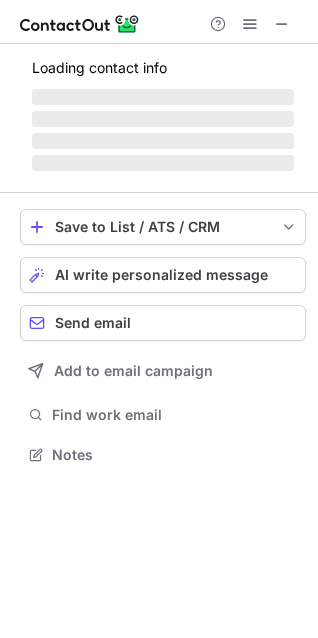 scroll, scrollTop: 10, scrollLeft: 10, axis: both 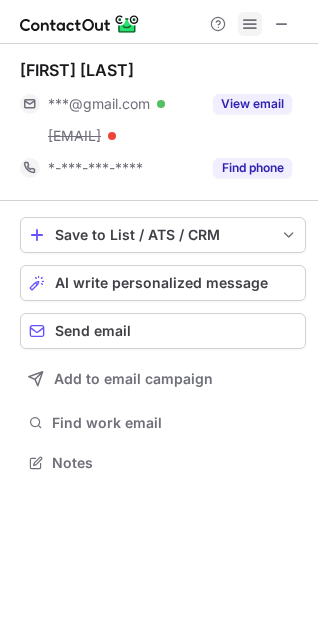 click at bounding box center (250, 24) 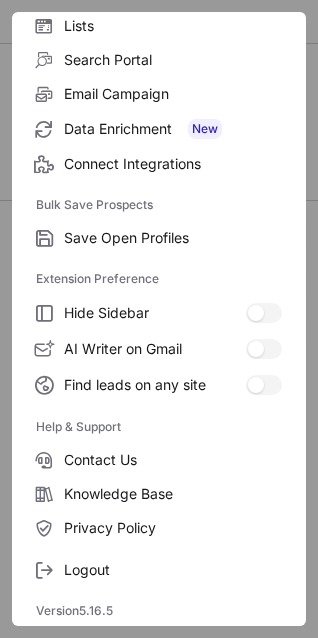 scroll, scrollTop: 195, scrollLeft: 0, axis: vertical 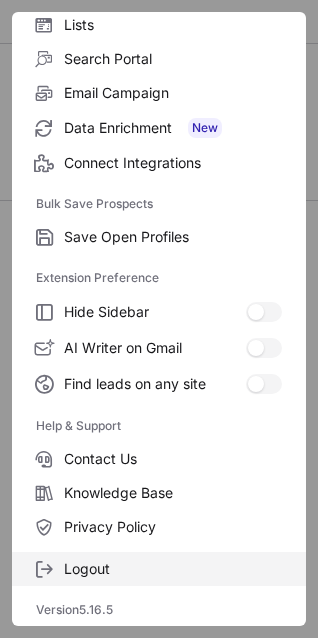 click on "Logout" at bounding box center (173, 237) 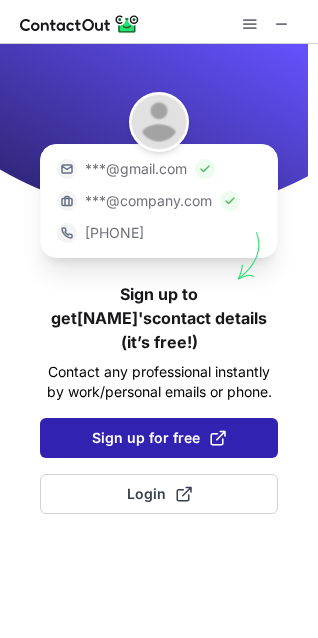 click on "Sign up for free" at bounding box center [159, 438] 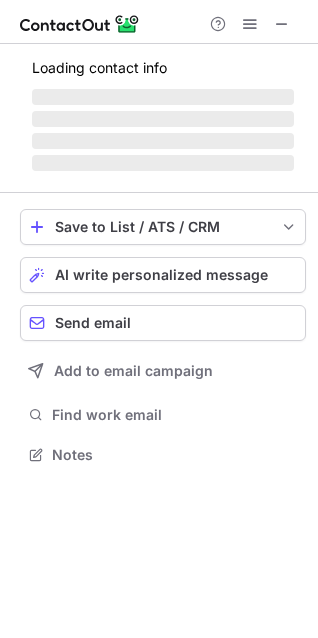 scroll, scrollTop: 10, scrollLeft: 10, axis: both 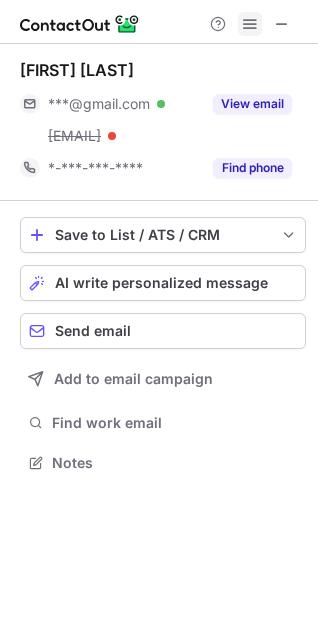 click at bounding box center [250, 24] 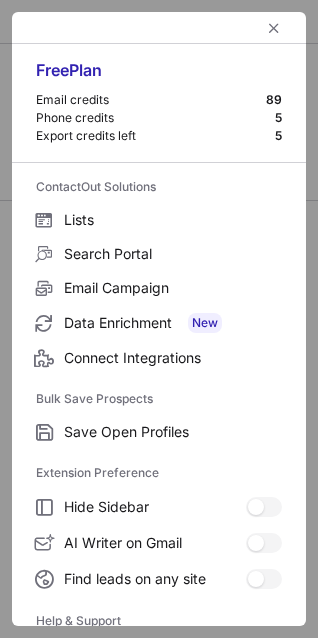 scroll, scrollTop: 195, scrollLeft: 0, axis: vertical 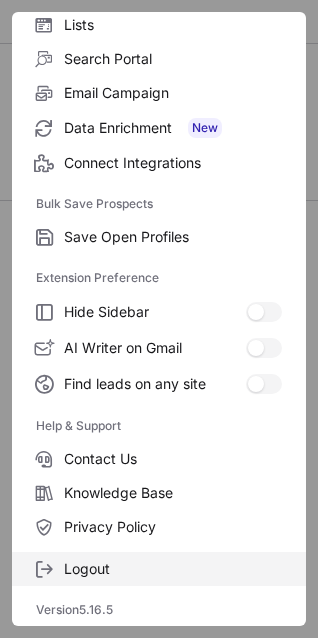 click on "Logout" at bounding box center (173, 237) 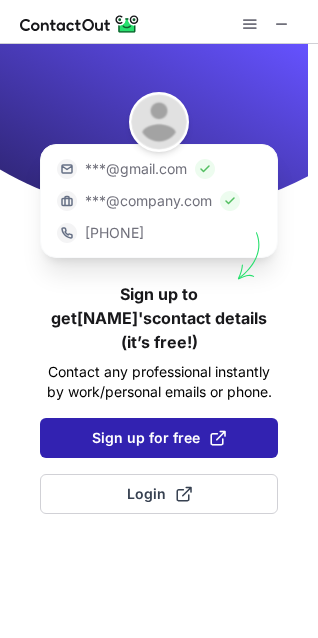 click on "Sign up for free" at bounding box center (159, 438) 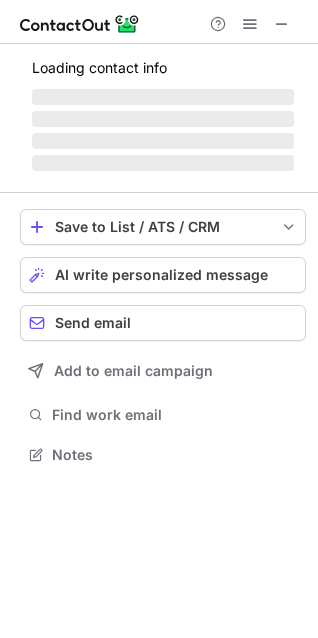 scroll, scrollTop: 10, scrollLeft: 10, axis: both 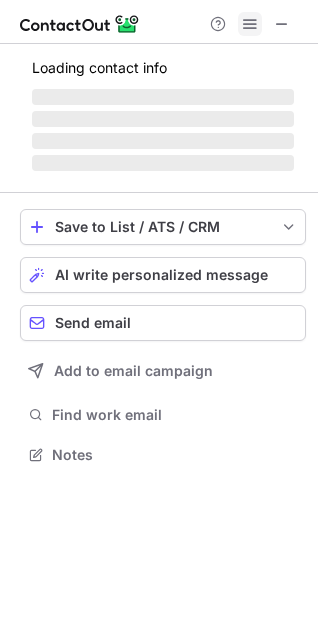 click at bounding box center [250, 24] 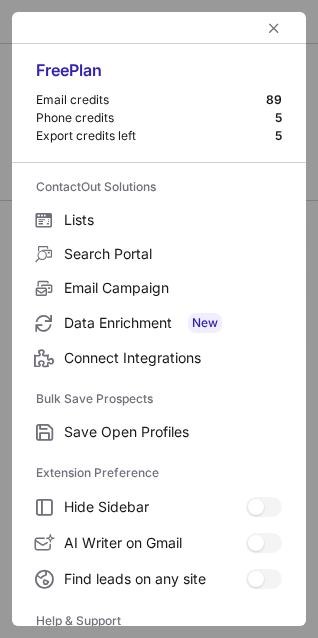 scroll, scrollTop: 10, scrollLeft: 10, axis: both 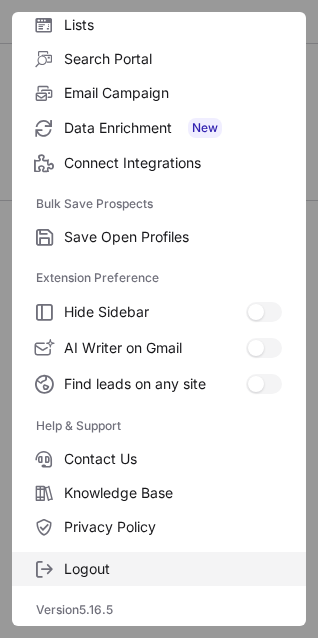 click on "Logout" at bounding box center [173, 237] 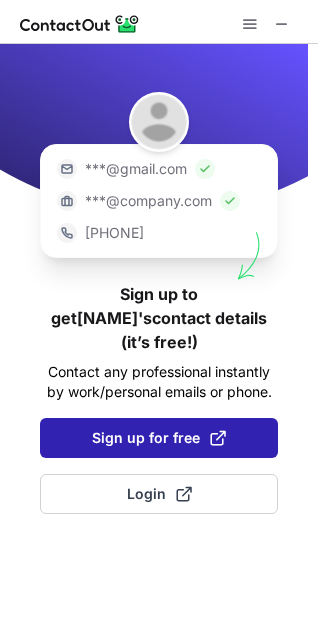 click on "Sign up for free" at bounding box center [159, 438] 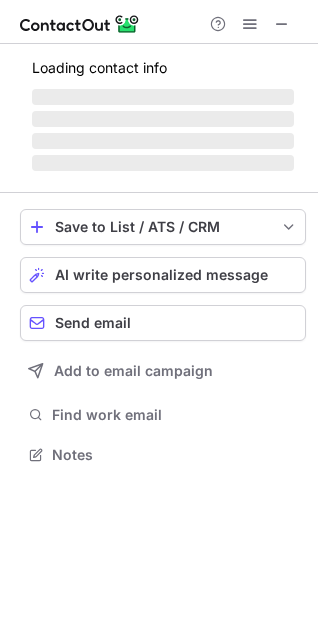 scroll, scrollTop: 10, scrollLeft: 10, axis: both 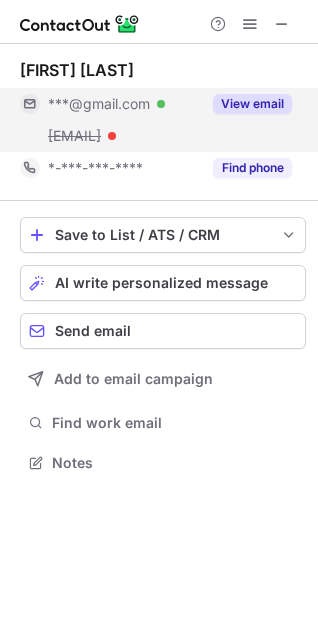 click on "***@gmail.com" at bounding box center (99, 104) 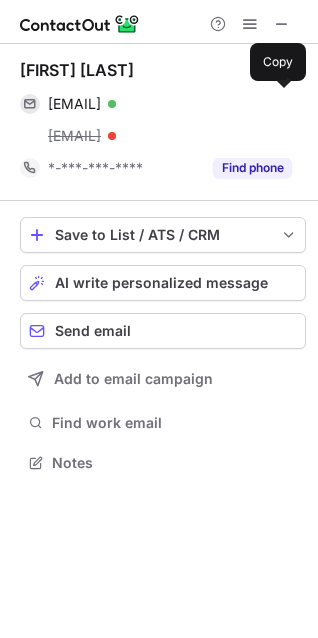 click on "[EMAIL]" at bounding box center (74, 104) 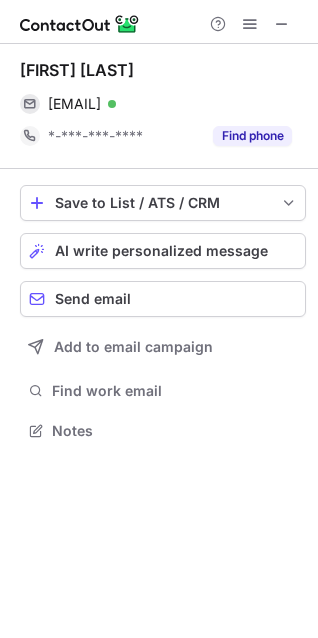 scroll, scrollTop: 417, scrollLeft: 318, axis: both 